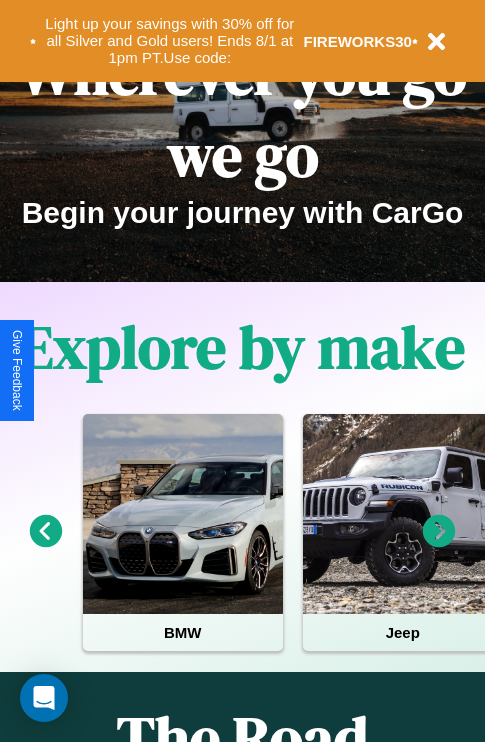 scroll, scrollTop: 308, scrollLeft: 0, axis: vertical 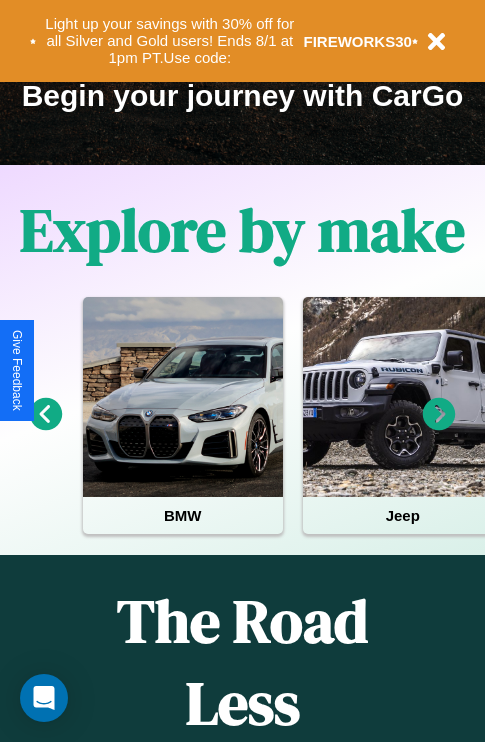 click 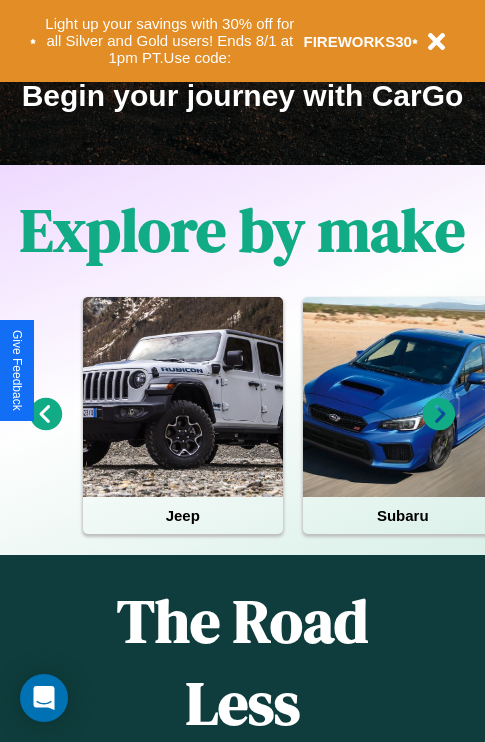click 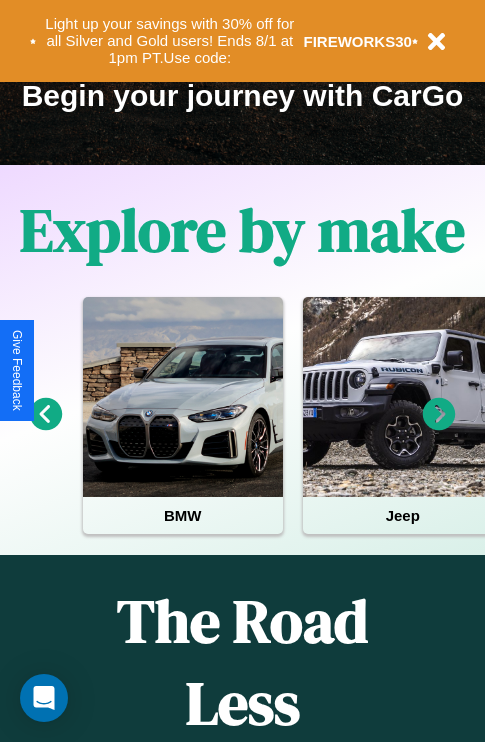 click 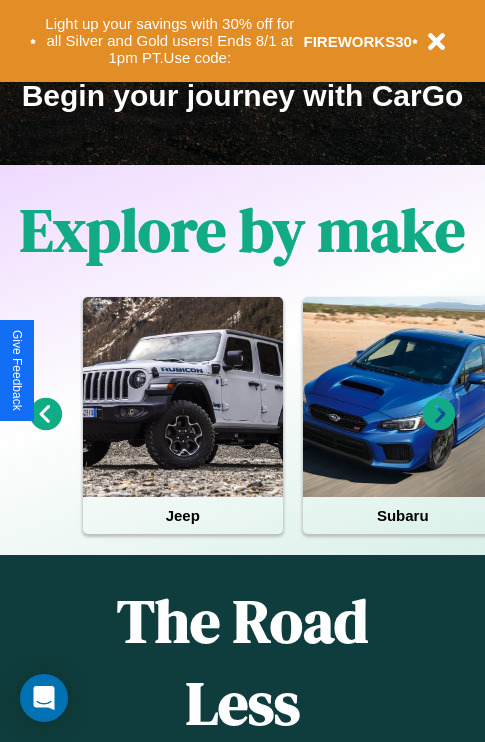 click 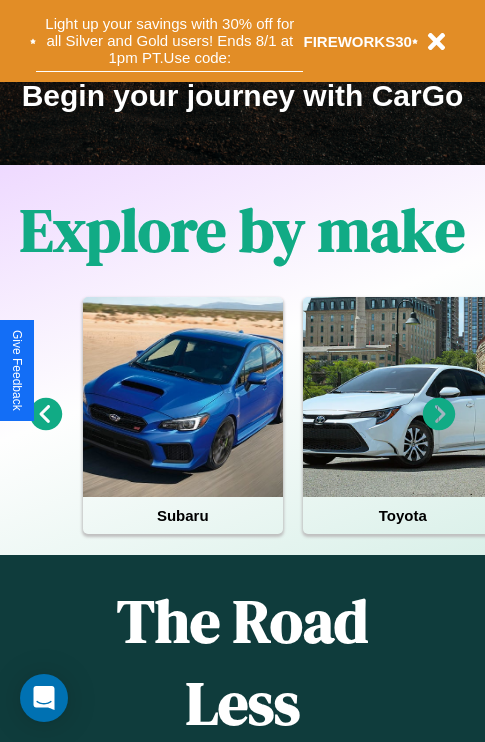 click on "Light up your savings with 30% off for all Silver and Gold users! Ends 8/1 at 1pm PT.  Use code:" at bounding box center [169, 41] 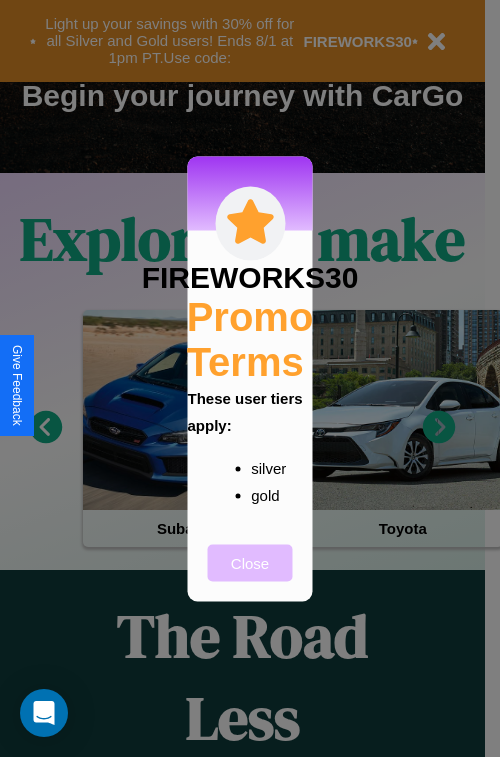 click on "Close" at bounding box center [250, 562] 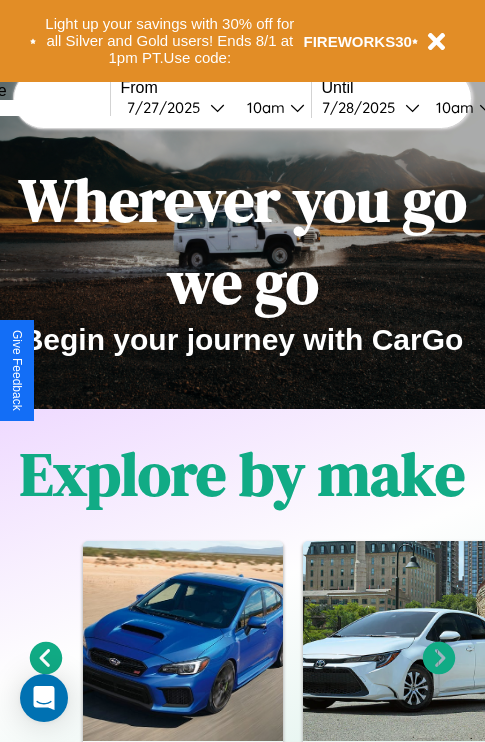 scroll, scrollTop: 0, scrollLeft: 0, axis: both 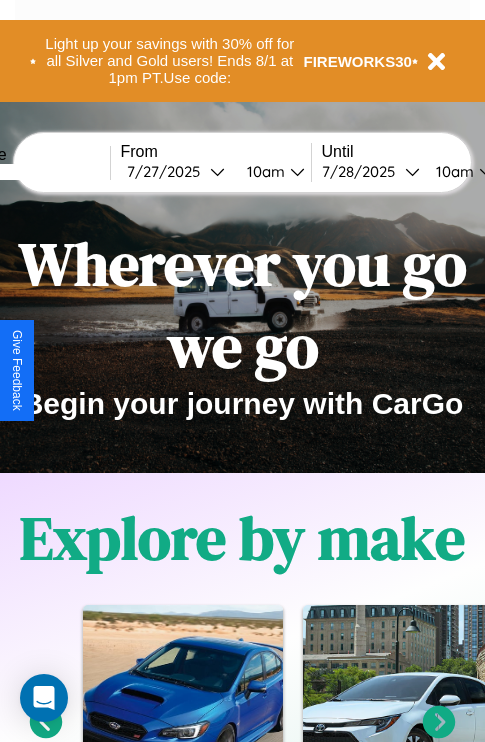 click at bounding box center (35, 172) 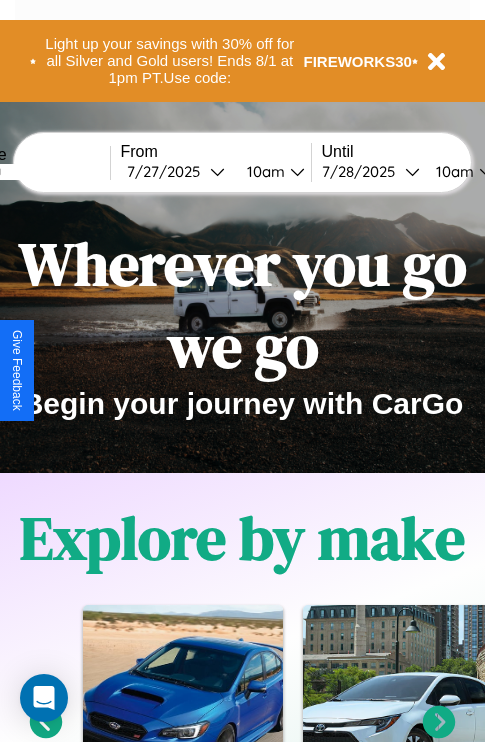 type on "*******" 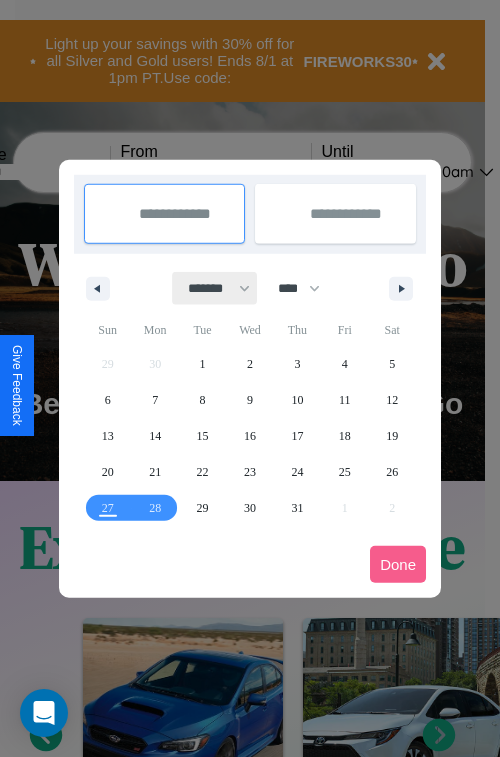 click on "******* ******** ***** ***** *** **** **** ****** ********* ******* ******** ********" at bounding box center (215, 288) 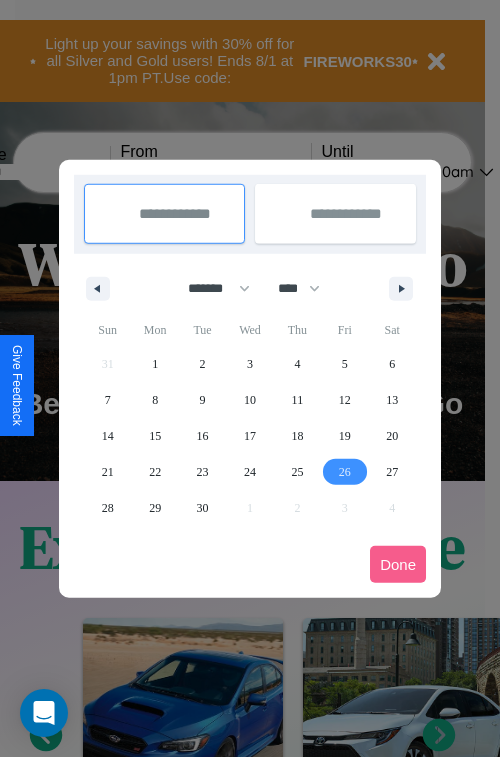 click on "26" at bounding box center [345, 472] 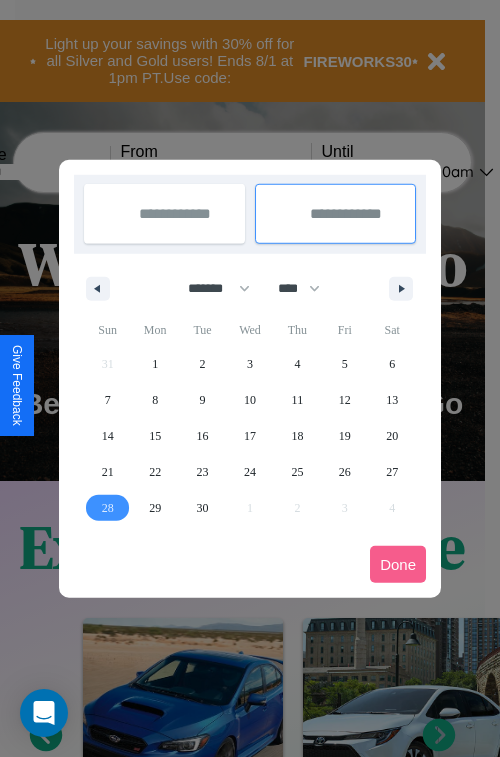 click on "28" at bounding box center (108, 508) 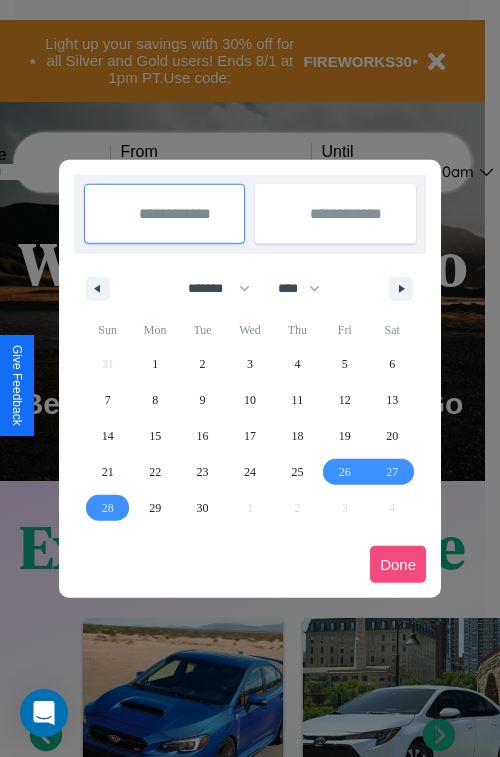 click on "Done" at bounding box center (398, 564) 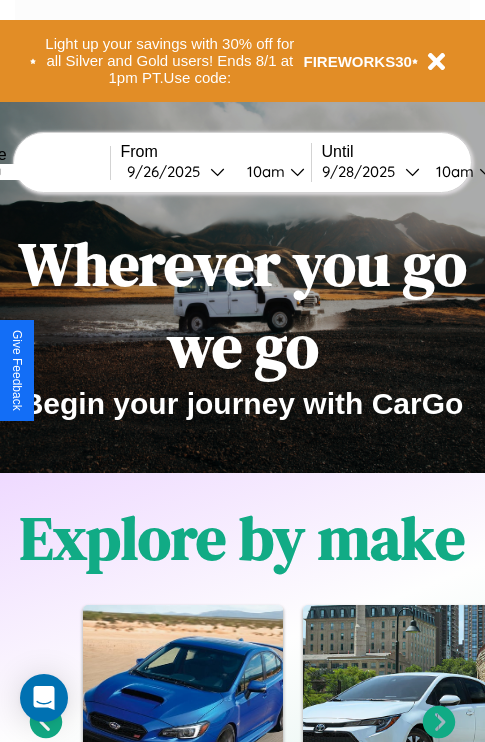 click on "10am" at bounding box center (263, 171) 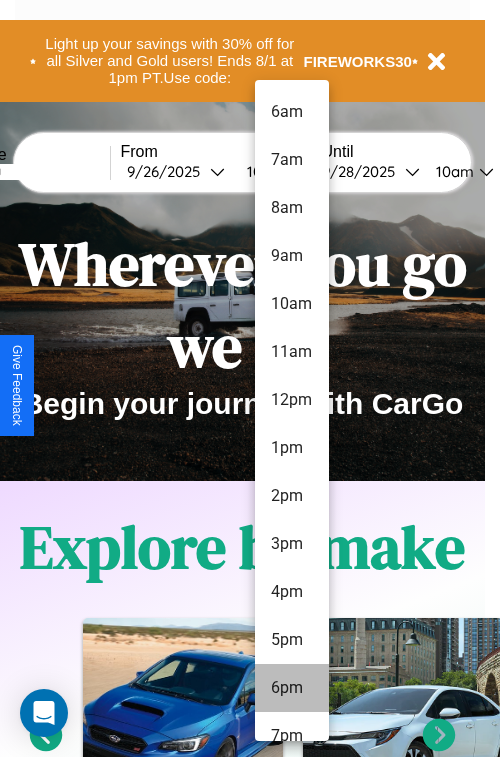click on "6pm" at bounding box center (292, 688) 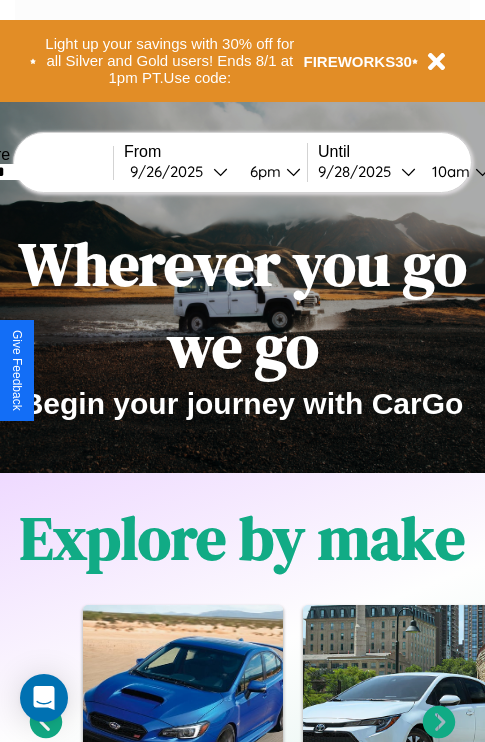 click on "10am" at bounding box center [448, 171] 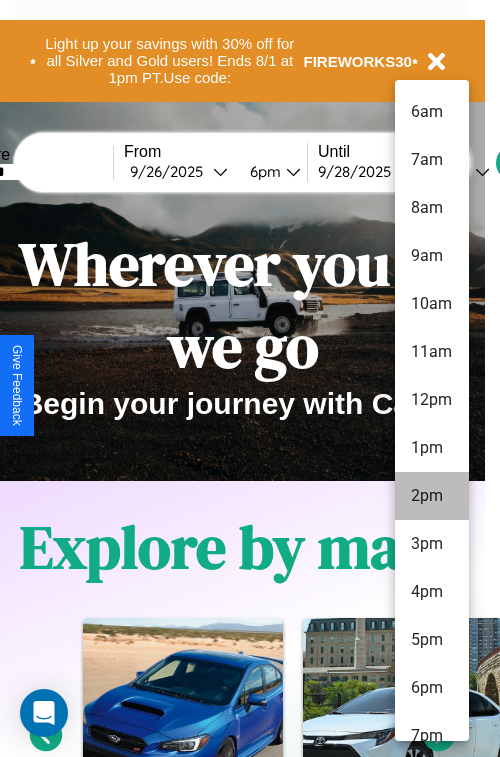 click on "2pm" at bounding box center (432, 496) 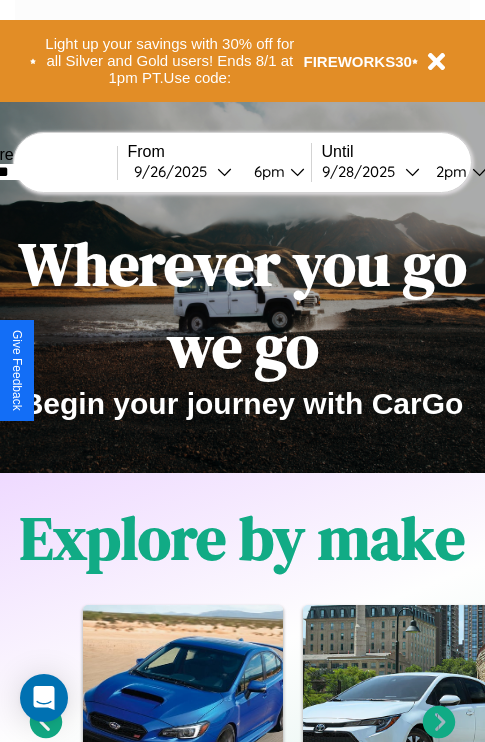 scroll, scrollTop: 0, scrollLeft: 71, axis: horizontal 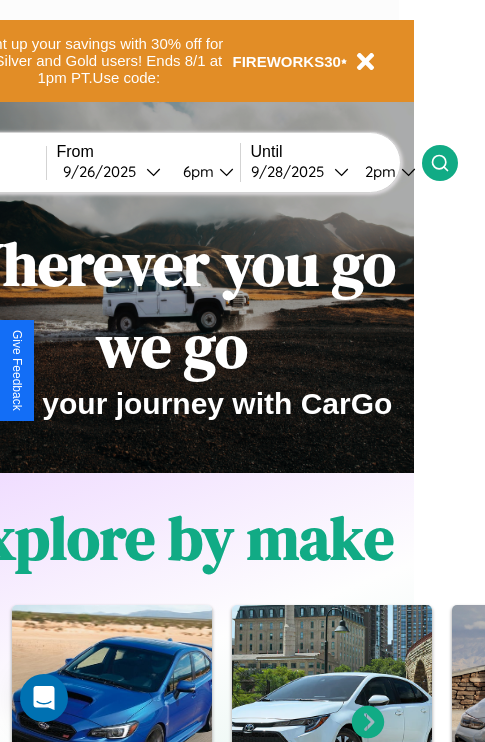 click 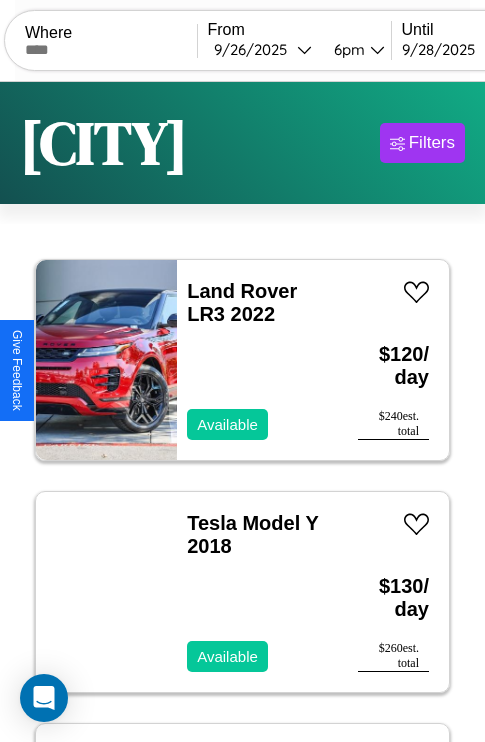 scroll, scrollTop: 79, scrollLeft: 0, axis: vertical 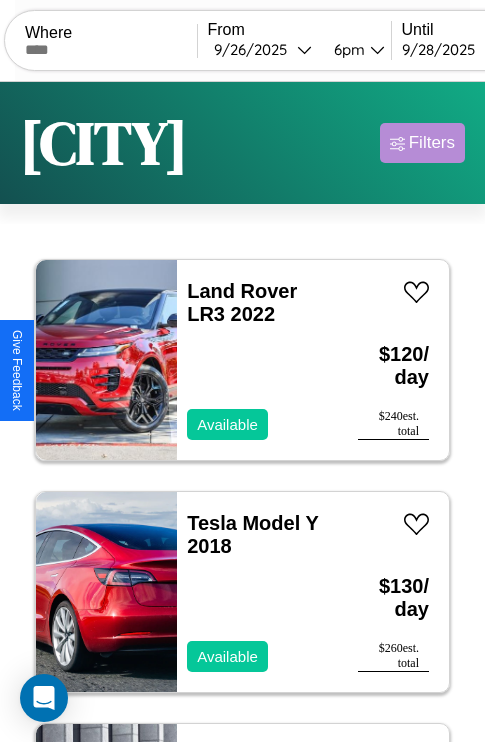 click on "Filters" at bounding box center [432, 143] 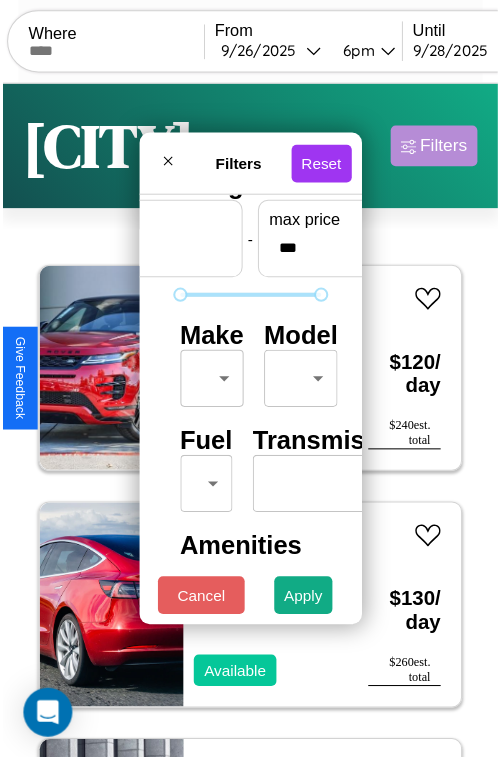 scroll, scrollTop: 59, scrollLeft: 0, axis: vertical 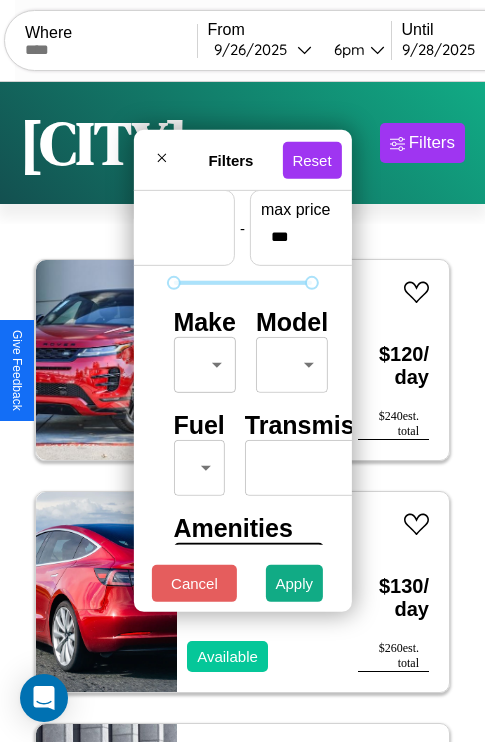click on "CarGo Where From [DATE] [TIME] Until [DATE] [TIME] Become a Host Login Sign Up [CITY] Filters 20  cars in this area These cars can be picked up in this city. Land Rover   LR3   2022 Available $ 120  / day $ 240  est. total Tesla   Model Y   2018 Available $ 130  / day $ 260  est. total Volvo   B9TL   2017 Available $ 100  / day $ 200  est. total Ford   Recreational Vehicle   2020 Available $ 200  / day $ 400  est. total Volvo   B7R   2014 Available $ 150  / day $ 300  est. total Lamborghini   Aventador   2014 Unavailable $ 150  / day $ 300  est. total Honda   Z50R   2016 Available $ 200  / day $ 400  est. total Hummer   H1   2014 Available $ 160  / day $ 320  est. total Dodge   Daytona   2020 Available $ 120  / day $ 240  est. total Mercedes   L1319   2021 Available $ 130  / day $ 260  est. total Hyundai   Hyundai Steel Industries, Inc.   2021 Available $ 110  / day $ 220  est. total Hummer   H3   2014 Available $ 160  / day $ 320  est. total Honda   FIREBLADE   2014 Available $ 160  / day $ 320" at bounding box center (242, 412) 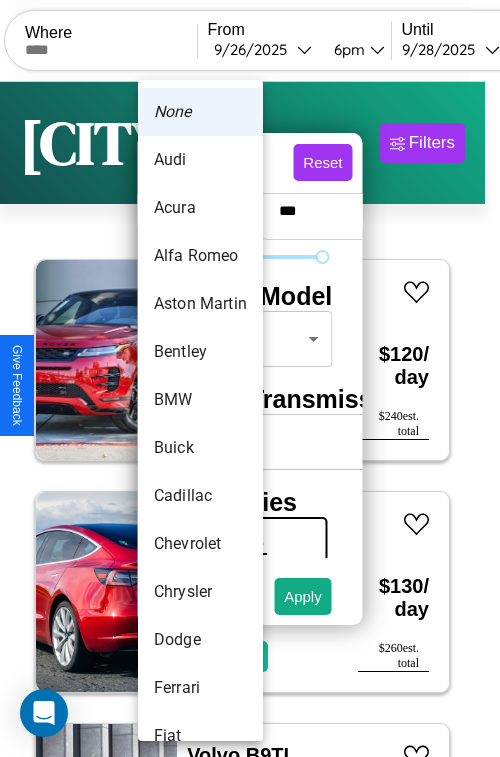 click on "Alfa Romeo" at bounding box center [200, 256] 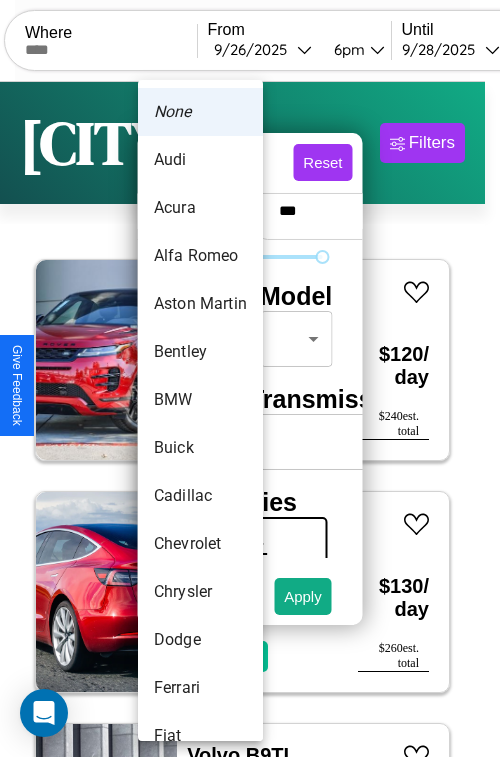 type on "**********" 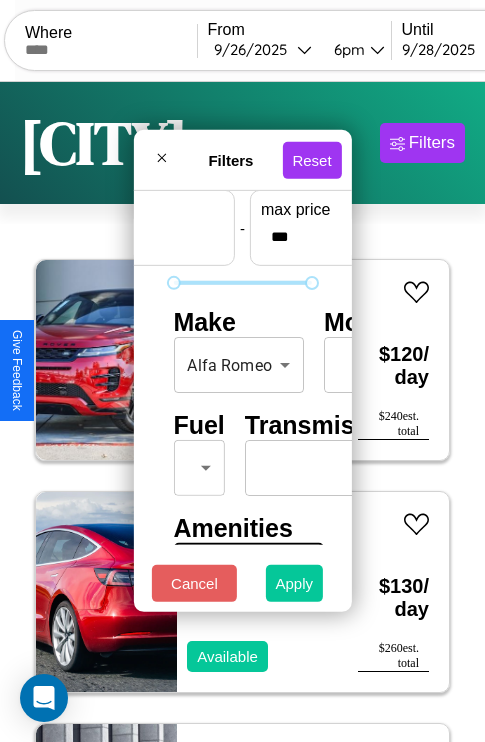 click on "Apply" at bounding box center (295, 583) 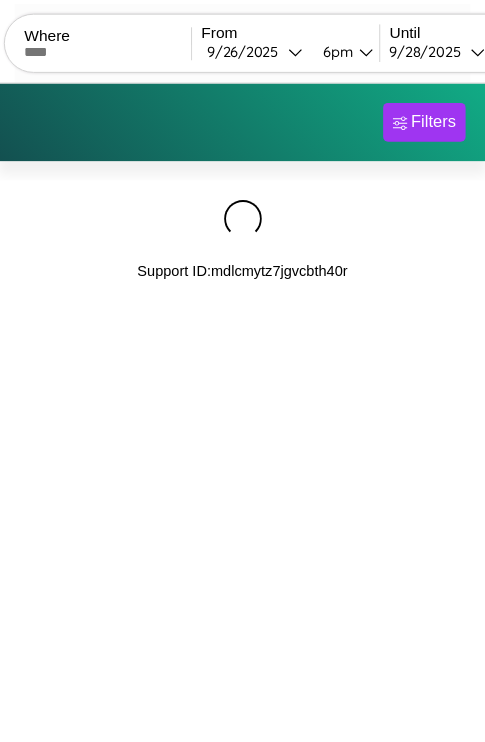 scroll, scrollTop: 0, scrollLeft: 0, axis: both 